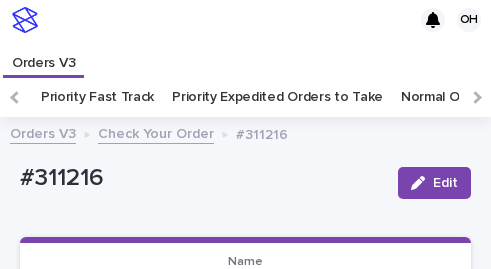 scroll, scrollTop: 0, scrollLeft: 0, axis: both 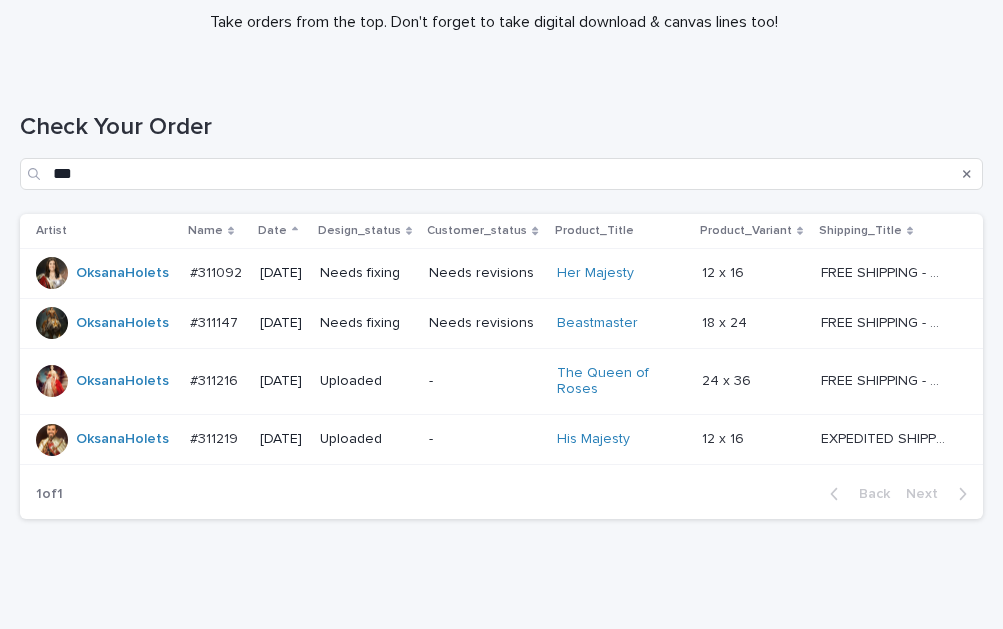 click on "#311092" at bounding box center (218, 271) 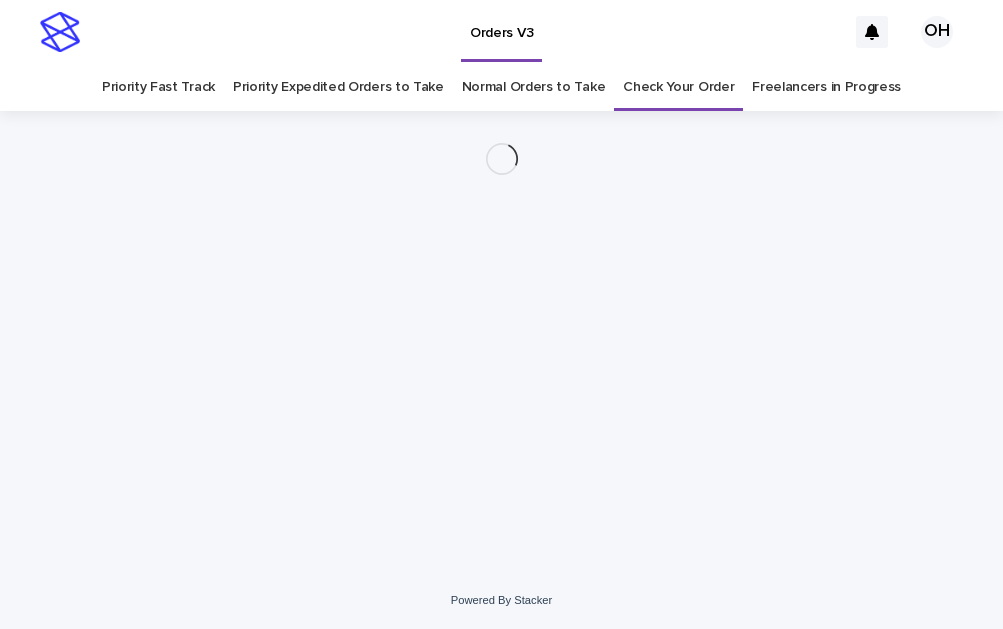 scroll, scrollTop: 0, scrollLeft: 0, axis: both 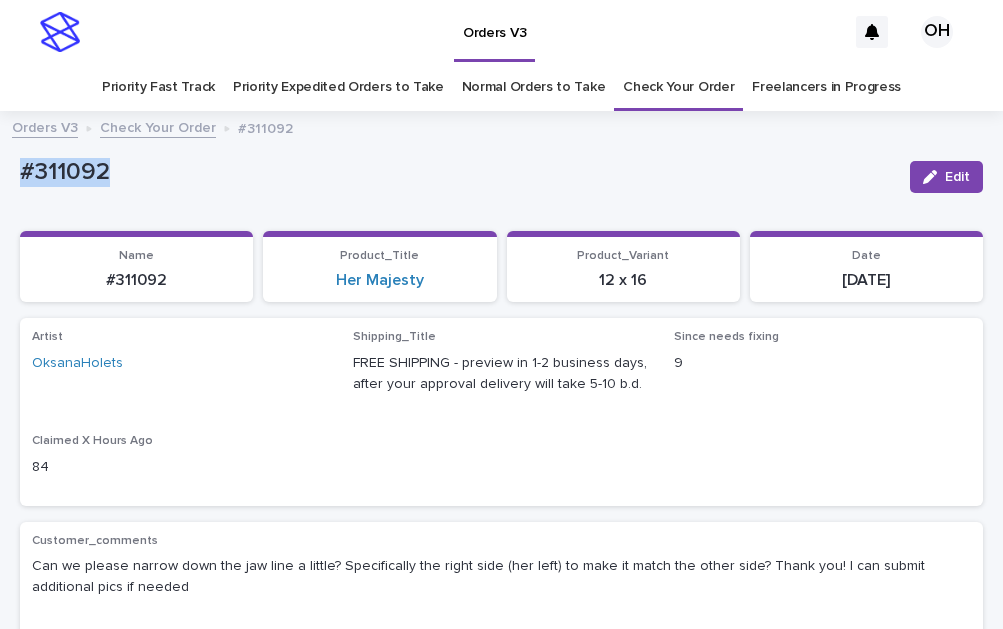 drag, startPoint x: 129, startPoint y: 173, endPoint x: -15, endPoint y: 171, distance: 144.01389 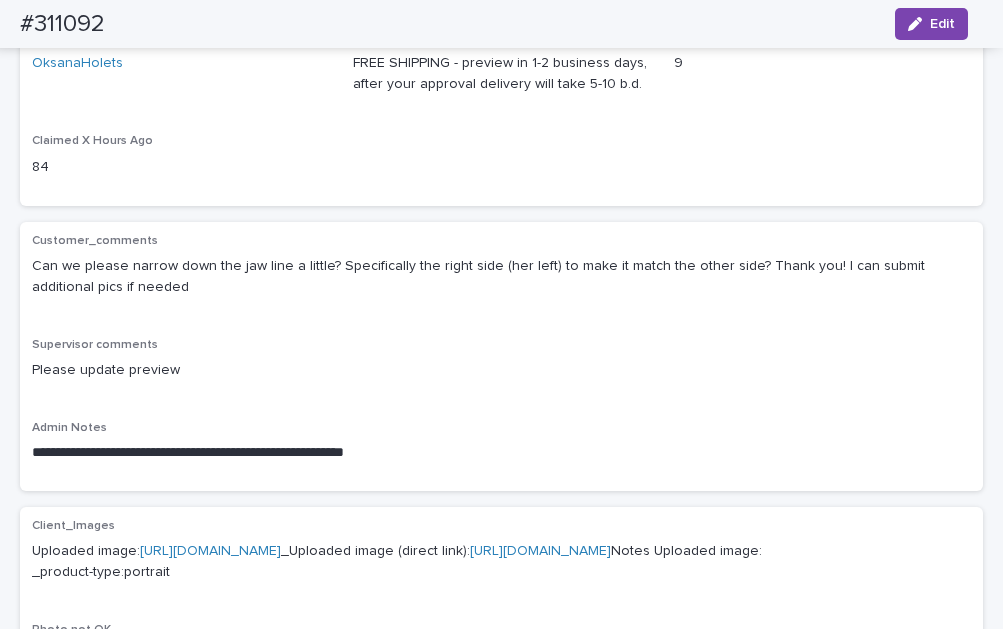 scroll, scrollTop: 0, scrollLeft: 0, axis: both 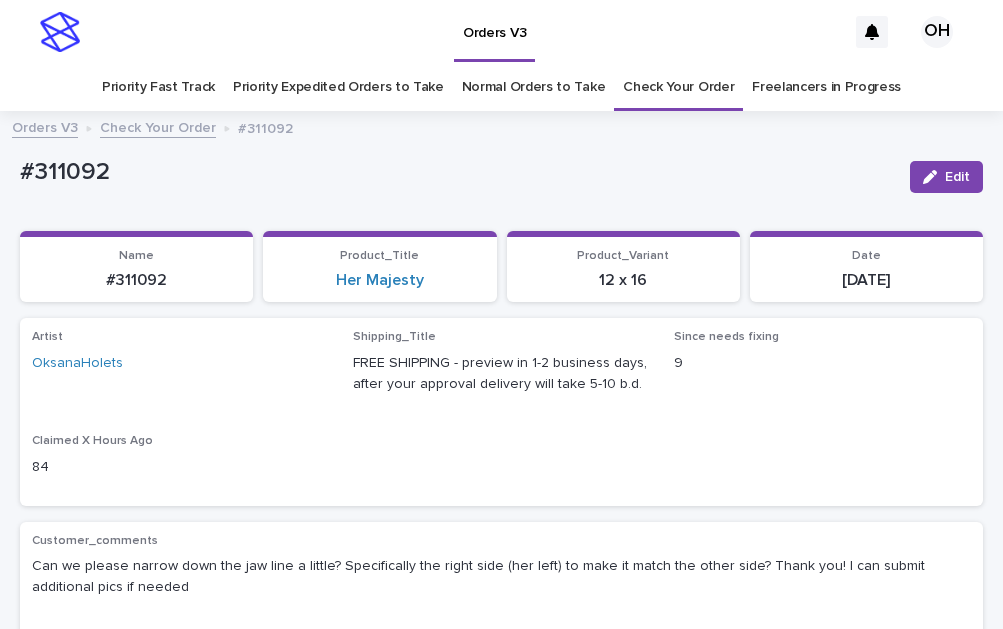 drag, startPoint x: 199, startPoint y: 371, endPoint x: 223, endPoint y: 363, distance: 25.298222 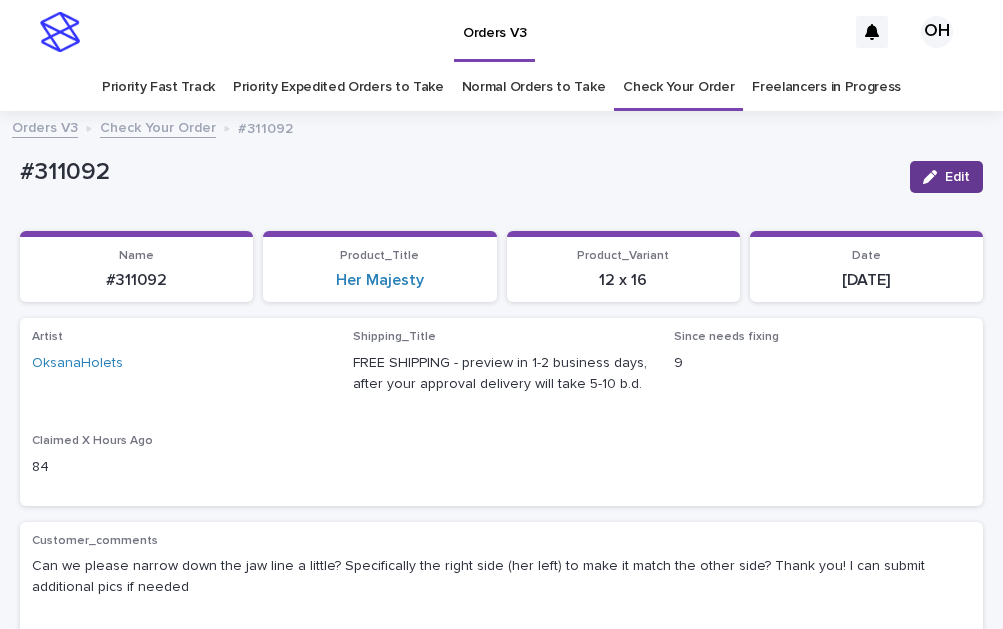 click on "Edit" at bounding box center (946, 177) 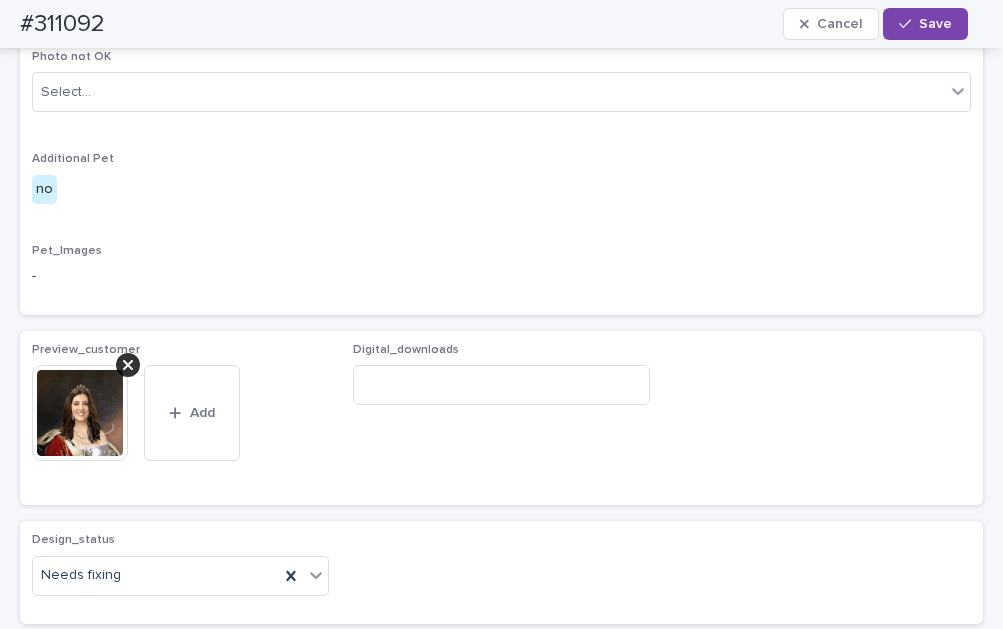 scroll, scrollTop: 900, scrollLeft: 0, axis: vertical 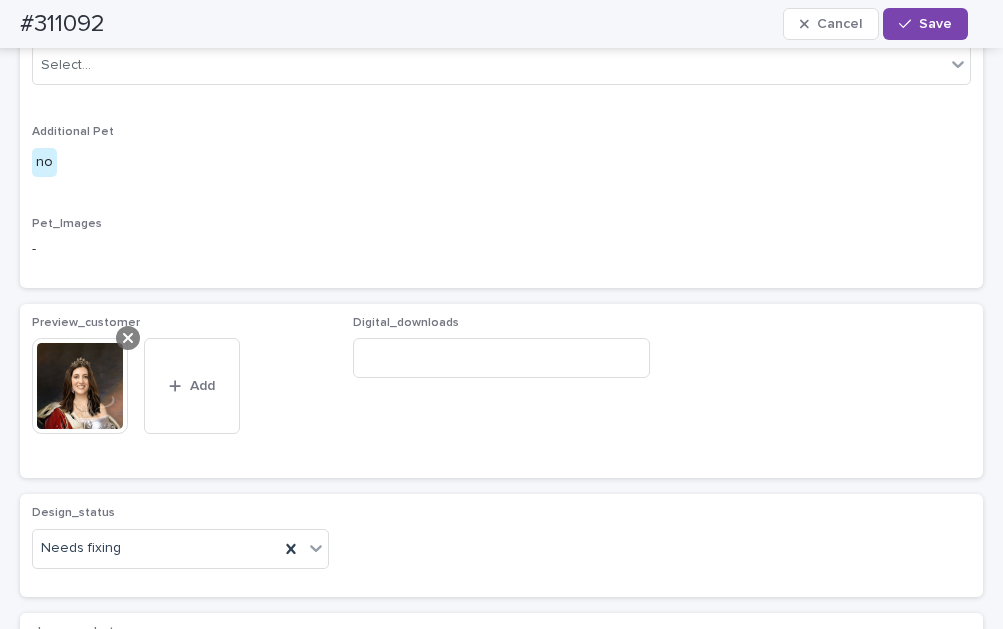 click 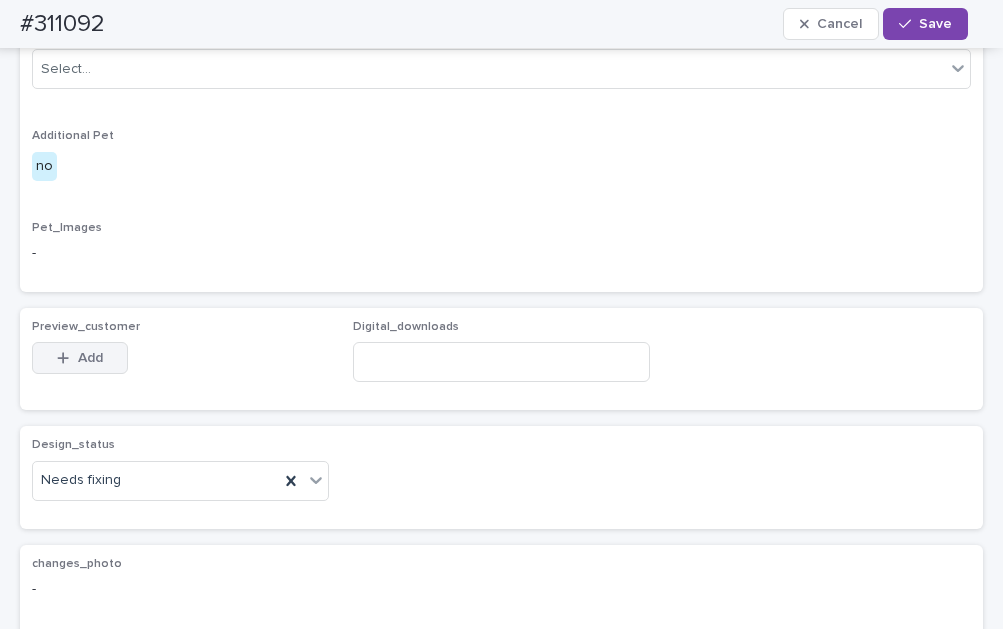 scroll, scrollTop: 864, scrollLeft: 0, axis: vertical 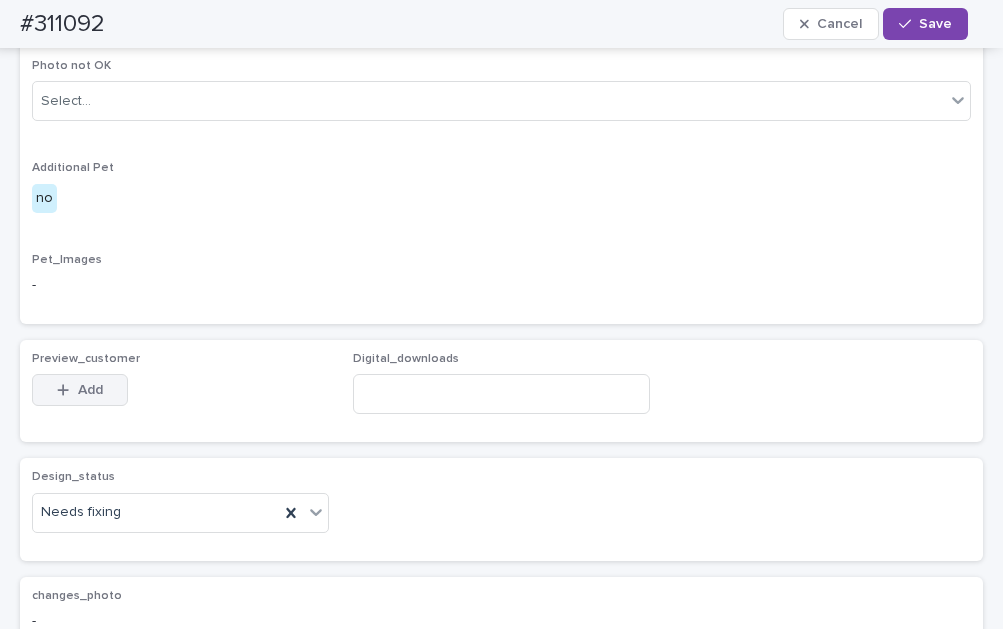 click on "Add" at bounding box center [90, 390] 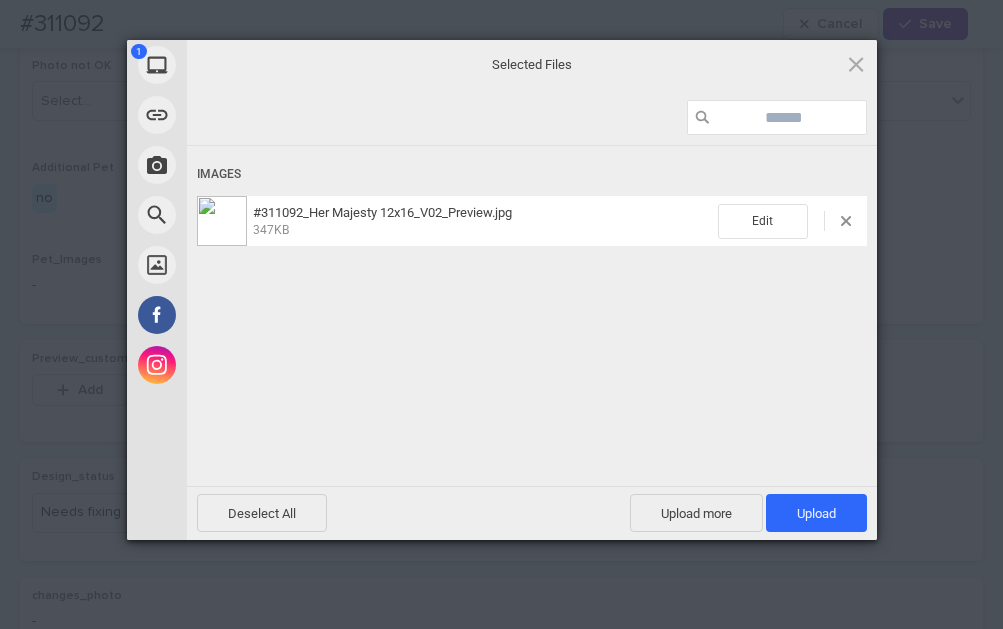 drag, startPoint x: 827, startPoint y: 501, endPoint x: 832, endPoint y: 480, distance: 21.587032 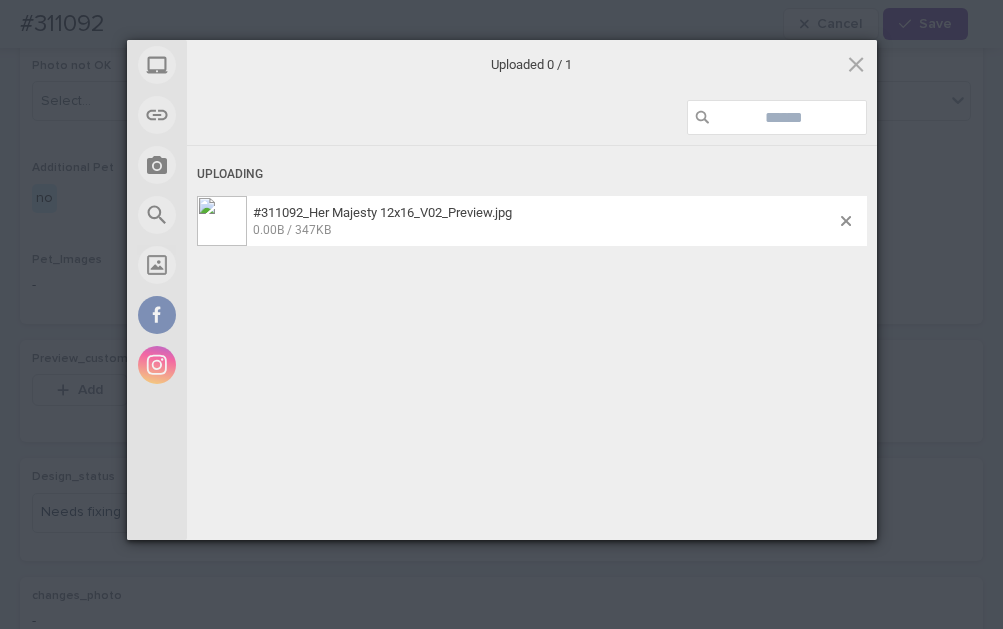 click on "My Device         Link (URL)         Take Photo         Web Search         Unsplash         Facebook         Instagram
Uploaded 0 / 1
Uploading
#311092_Her Majesty 12x16_V02_Preview.jpg
0.00B /
347KB
Deselect All
Upload more
Upload
0
Powered by   Filestack" at bounding box center [501, 314] 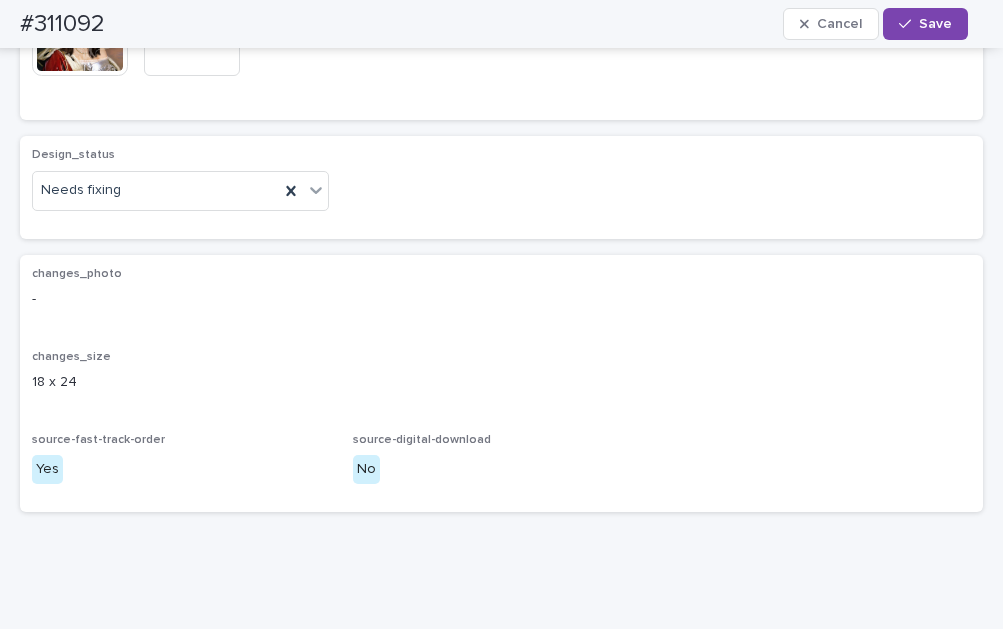 scroll, scrollTop: 939, scrollLeft: 0, axis: vertical 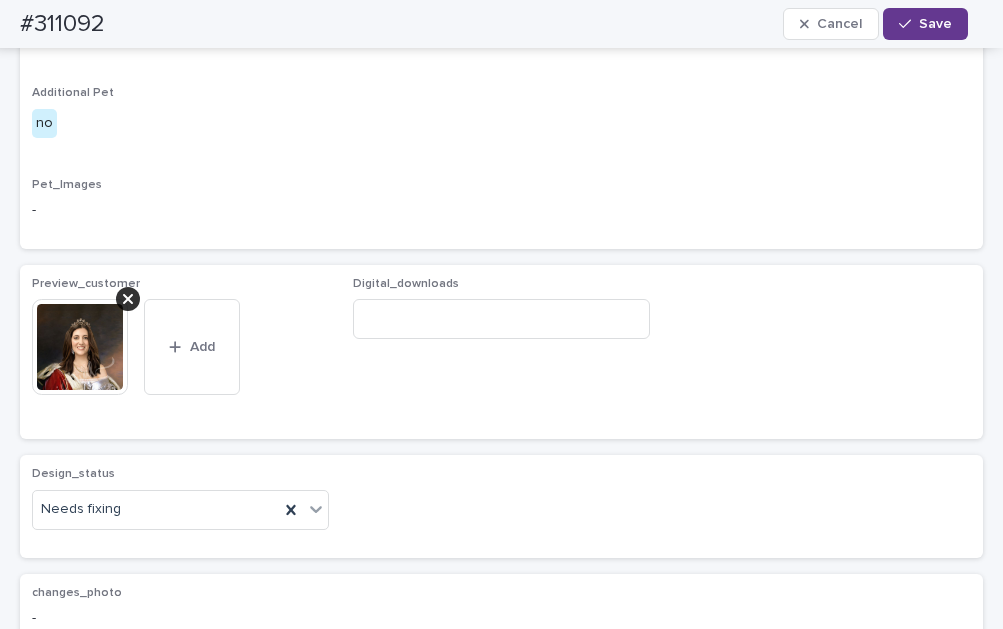 click on "Save" at bounding box center (935, 24) 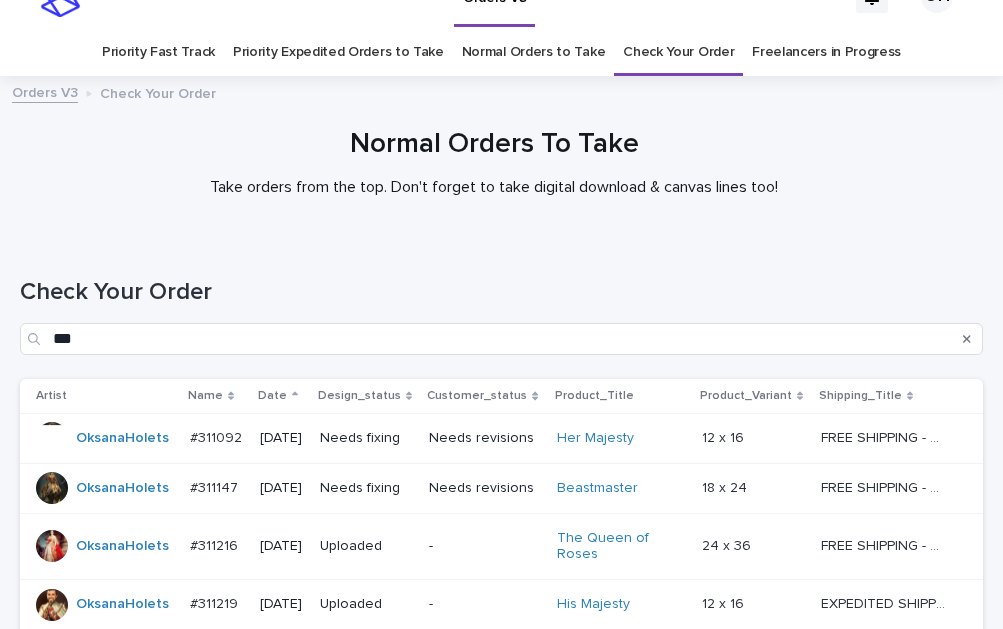 scroll, scrollTop: 64, scrollLeft: 0, axis: vertical 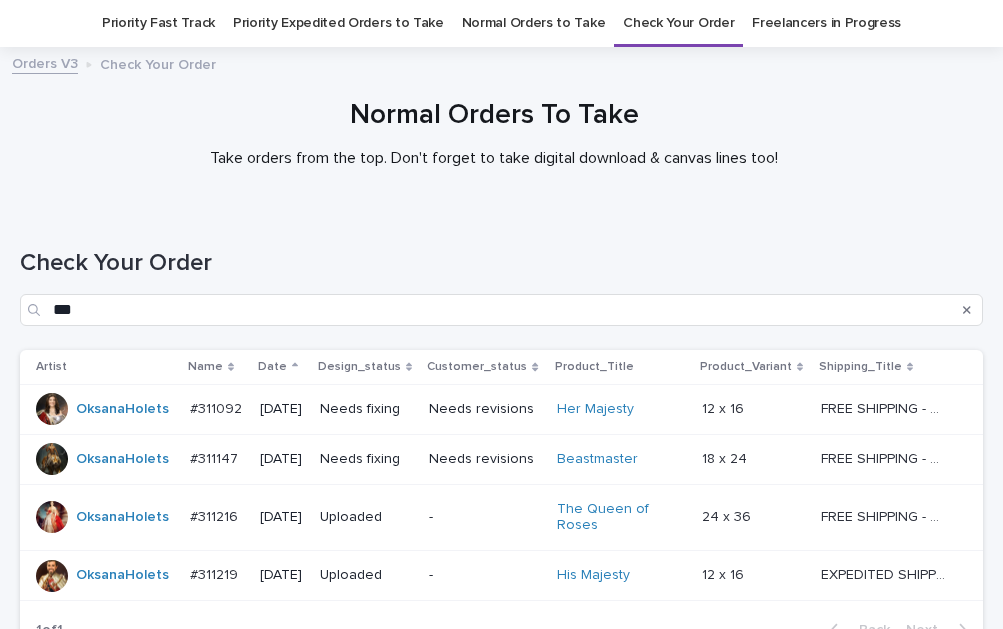 click on "#311147 #311147" at bounding box center [217, 459] 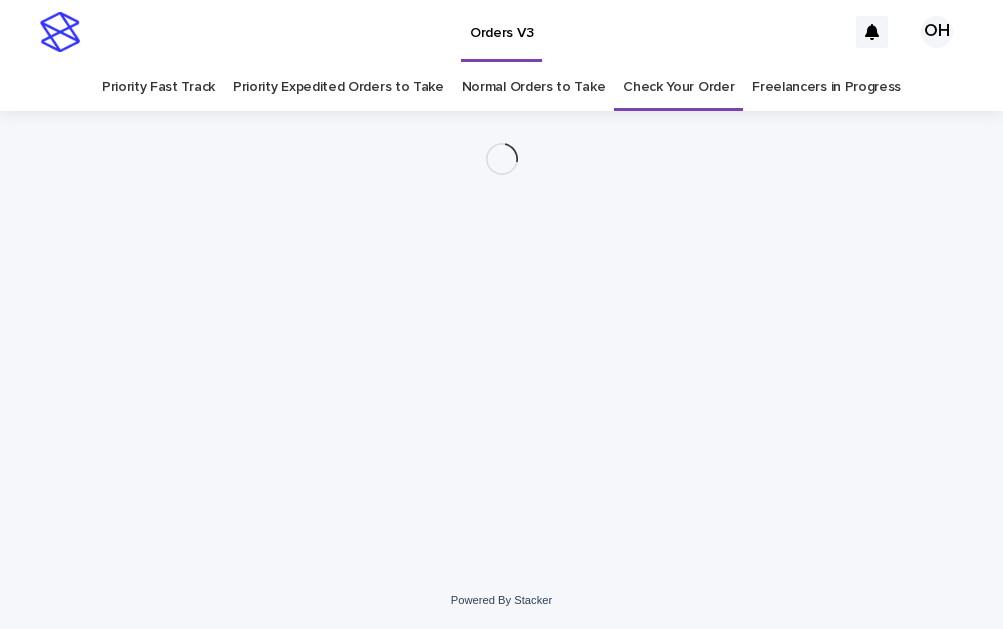 scroll, scrollTop: 0, scrollLeft: 0, axis: both 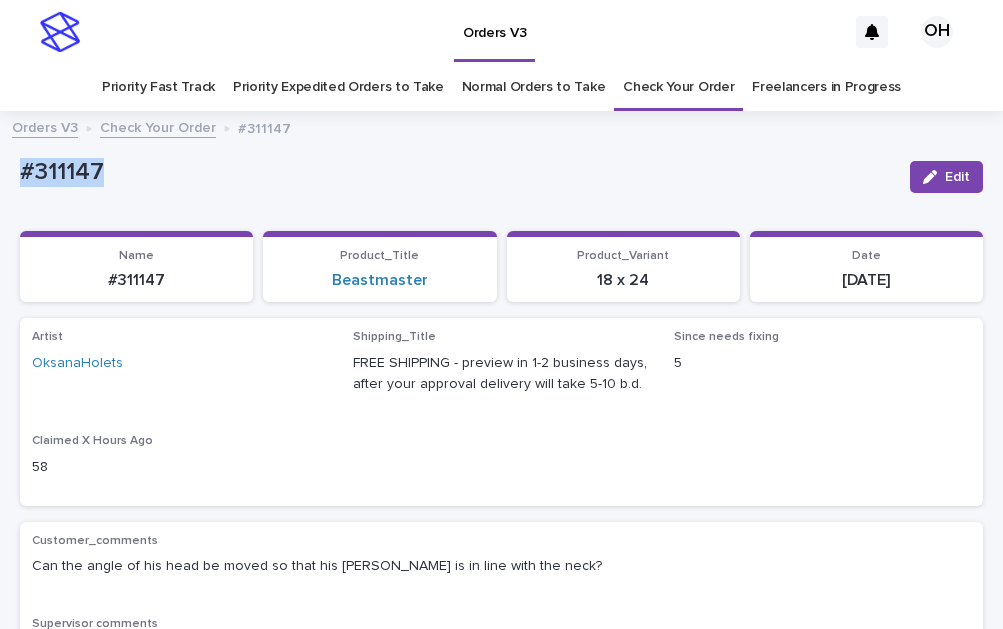 drag, startPoint x: 183, startPoint y: 177, endPoint x: 3, endPoint y: 188, distance: 180.3358 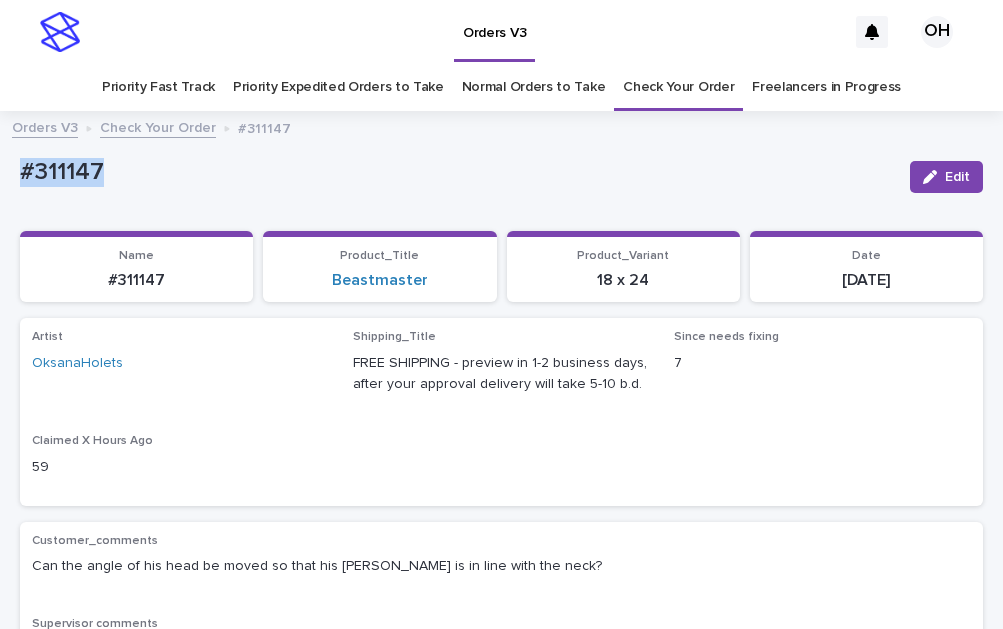 copy on "#311147" 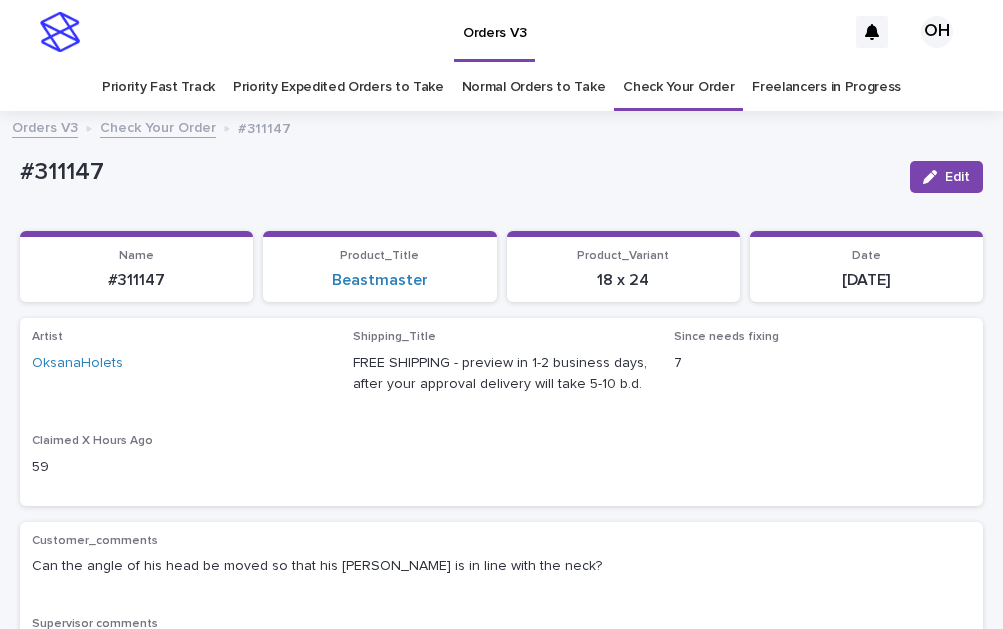 click on "Orders V3" at bounding box center (468, 32) 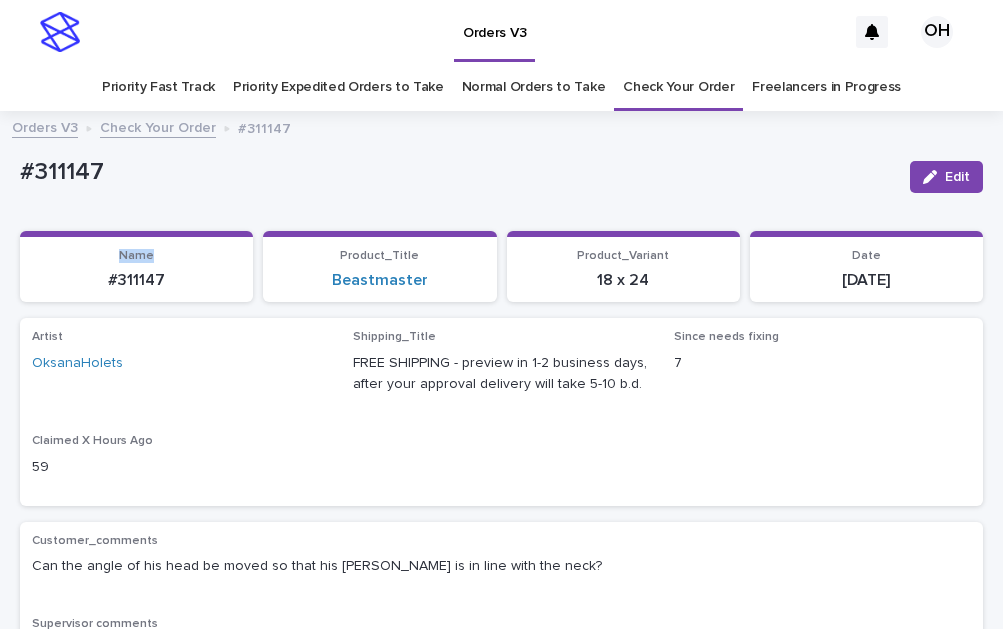click on "#311147 Edit #311147 Edit Sorry, there was an error saving your record. Please try again. Please fill out the required fields below. Loading... Saving… Loading... Saving… Loading... Saving… Name #311147 Product_Title Beastmaster   Product_Variant 18 x 24 Date [DATE] Loading... Saving… Artist OksanaHolets   Shipping_Title FREE SHIPPING - preview in 1-2 business days, after your approval delivery will take 5-10 b.d. Since needs fixing 7 Claimed X Hours Ago 59 Loading... Saving… Customer_comments Can the angle of his head be moved so that his [PERSON_NAME] is in line with the neck? Supervisor comments [URL][DOMAIN_NAME]  please fix the perspective  Admin Notes - Loading... Saving… Client_Images Uploaded image: [URL][DOMAIN_NAME] - no - -" at bounding box center [501, 933] 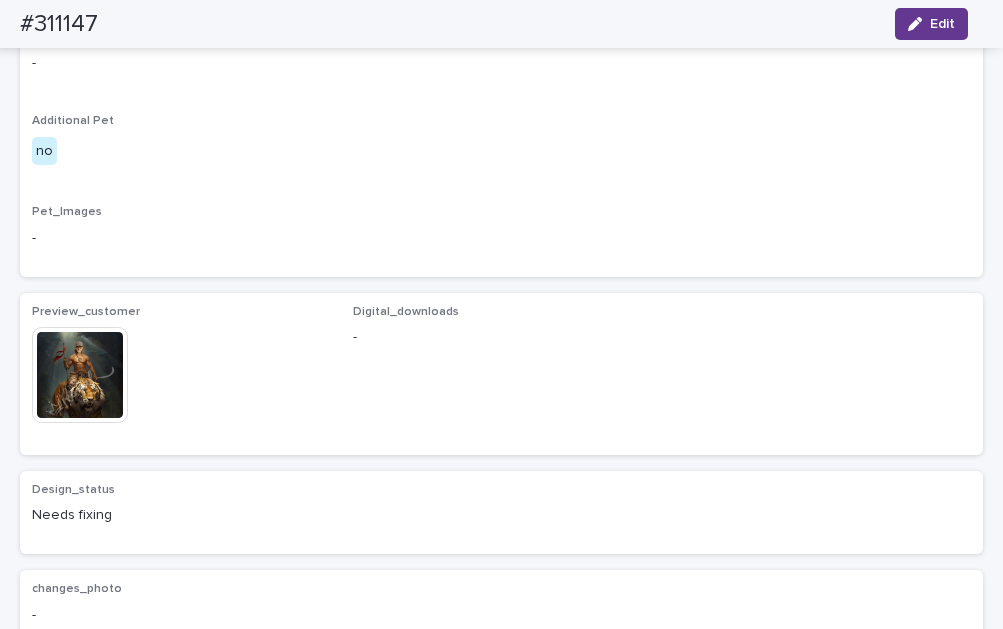 click on "Edit" at bounding box center (942, 24) 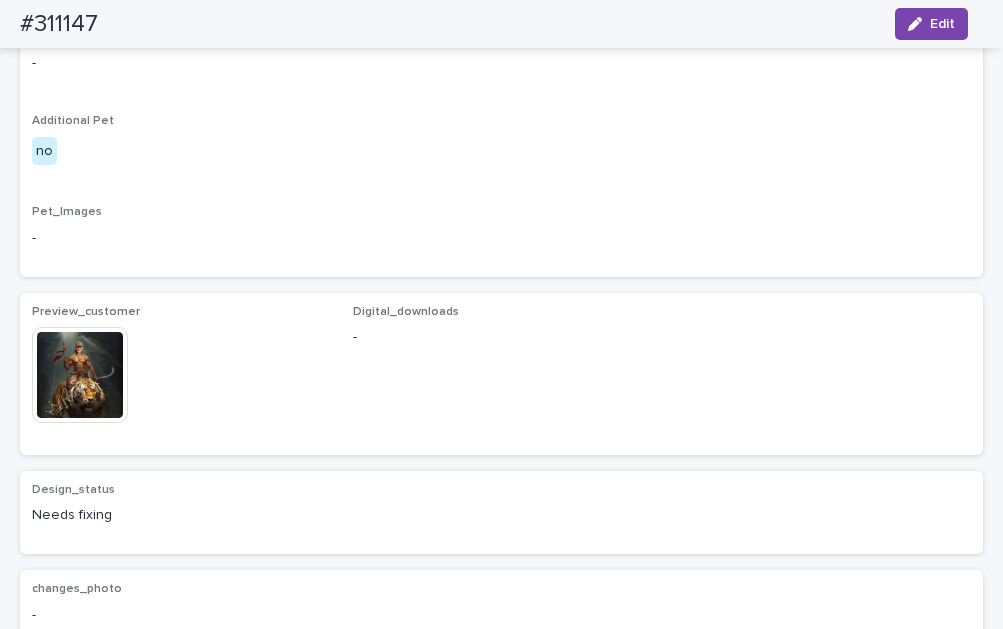 scroll, scrollTop: 925, scrollLeft: 0, axis: vertical 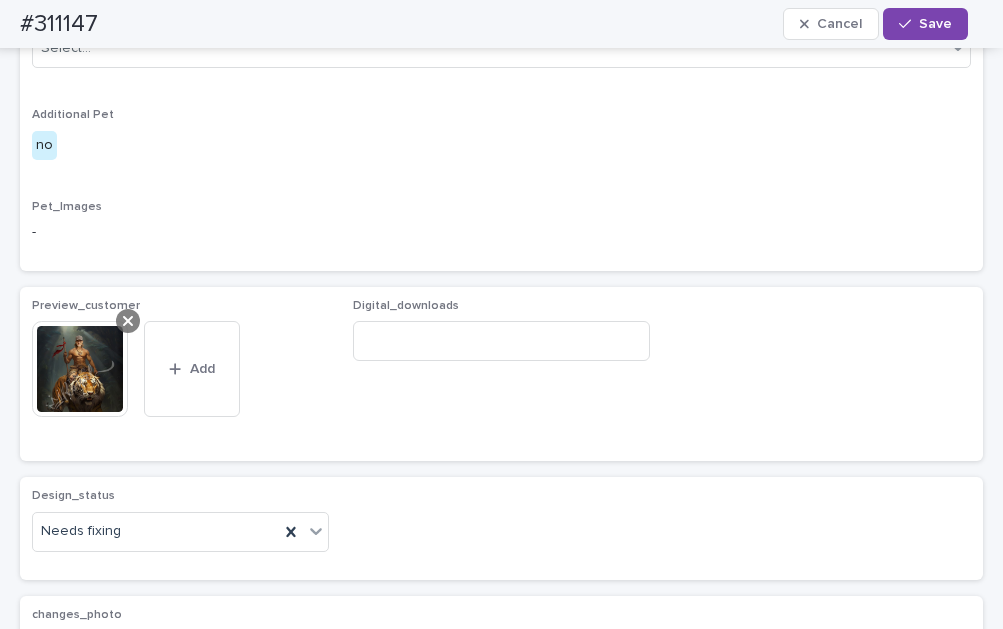 click at bounding box center [128, 321] 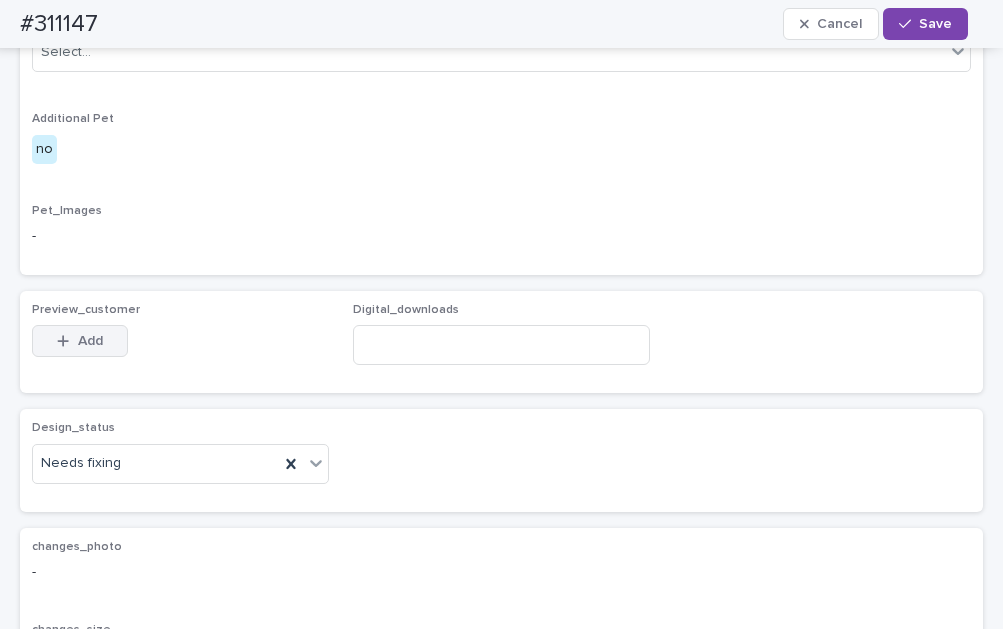 scroll, scrollTop: 889, scrollLeft: 0, axis: vertical 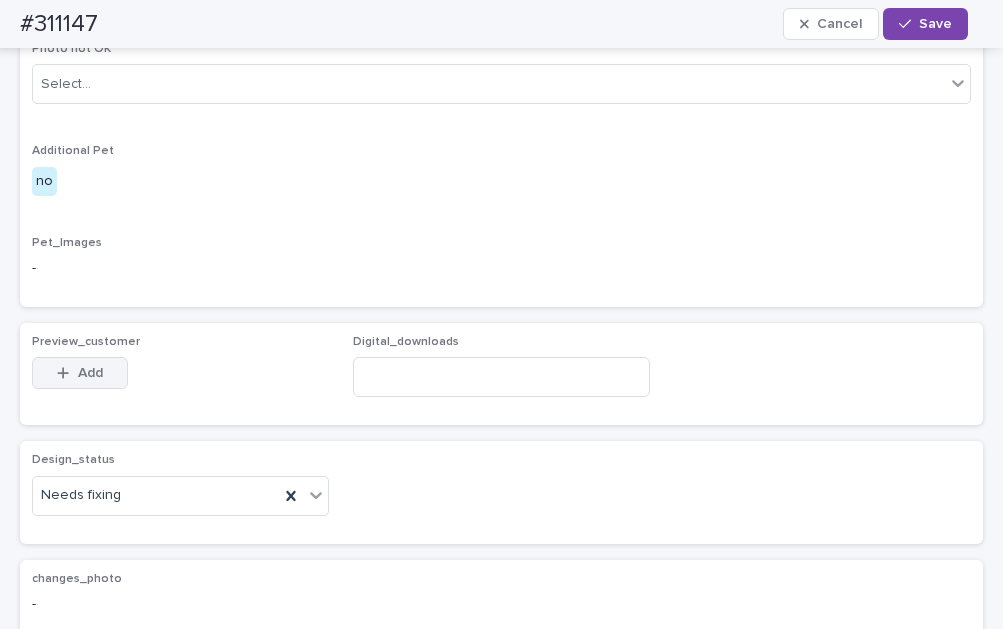 click on "Add" at bounding box center (80, 373) 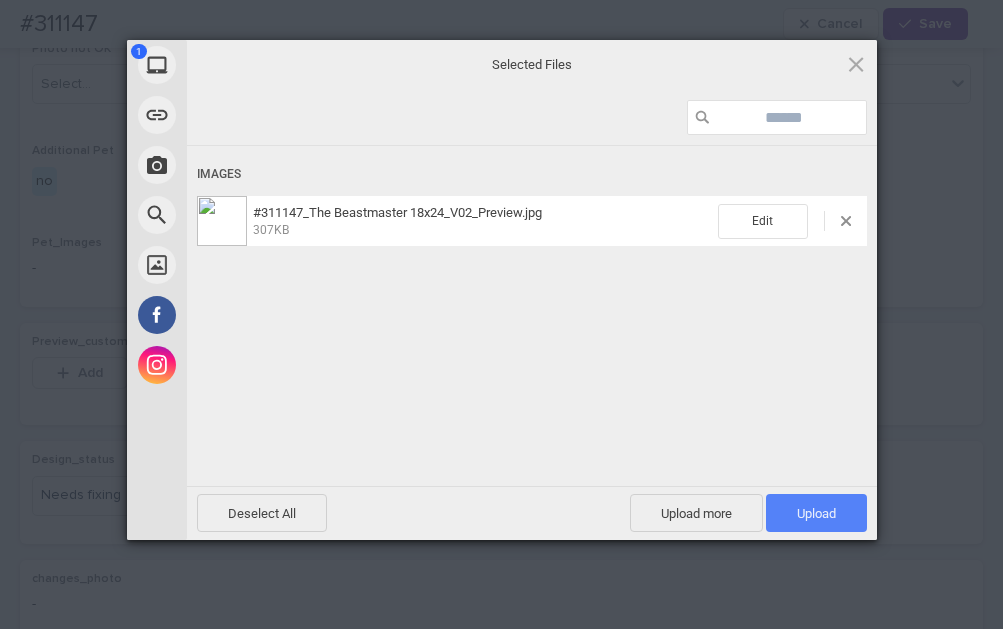click on "Upload
1" at bounding box center [816, 513] 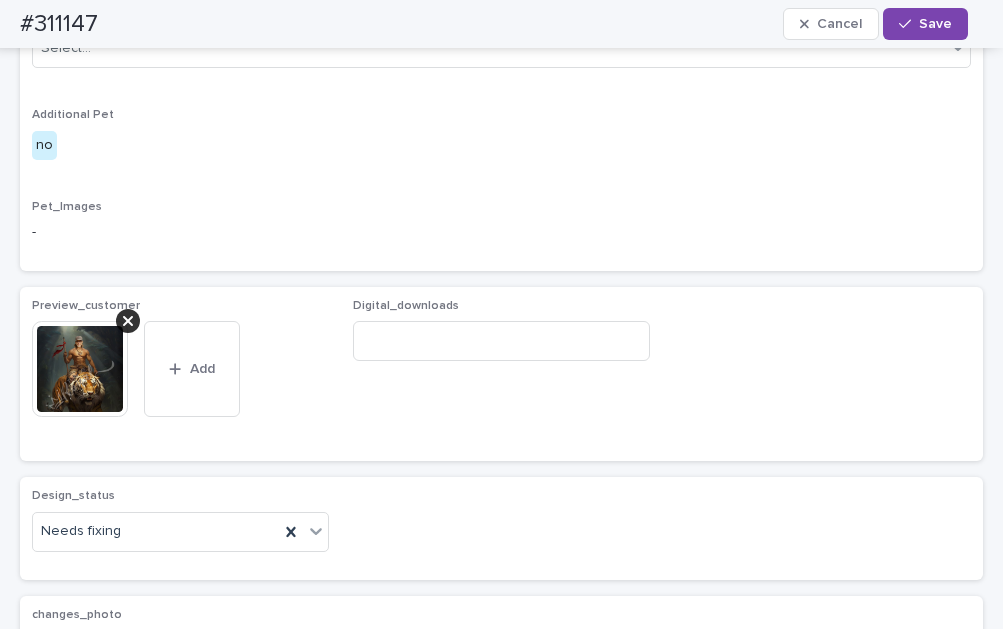 click on "Digital_downloads" at bounding box center [501, 374] 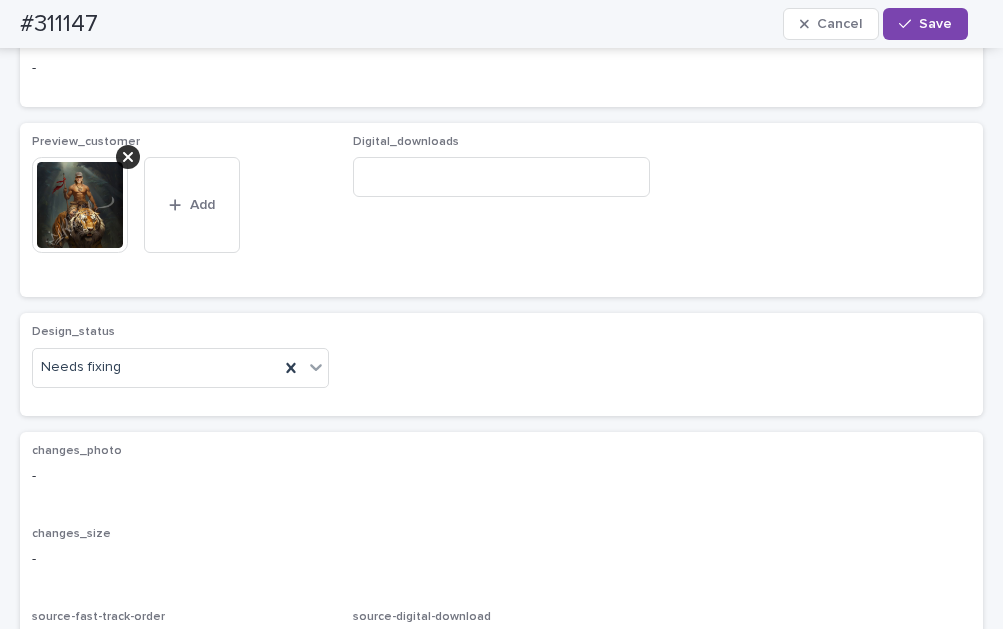 scroll, scrollTop: 1225, scrollLeft: 0, axis: vertical 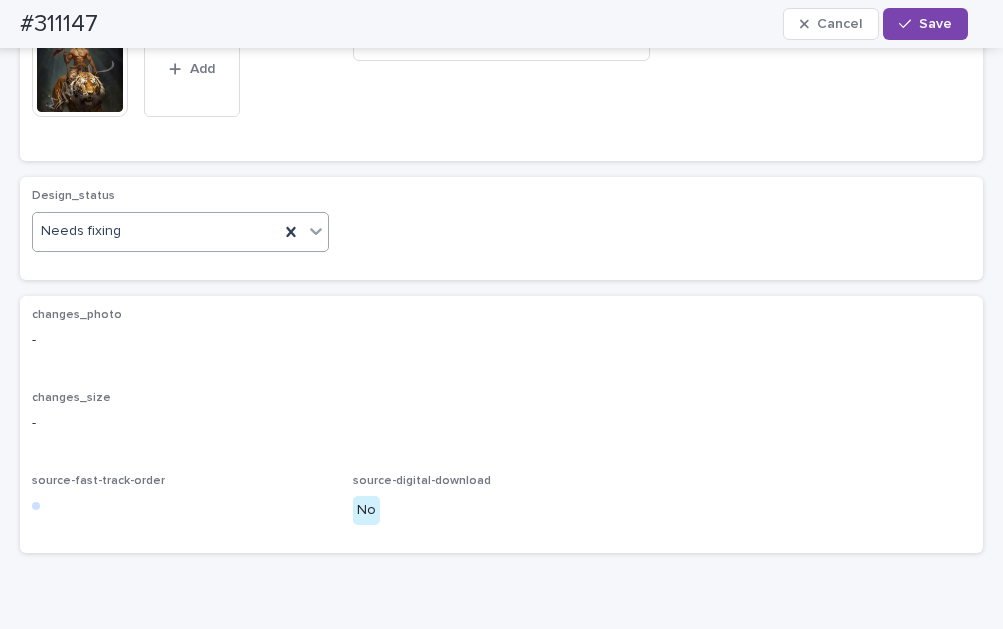 click on "Needs fixing" at bounding box center (156, 231) 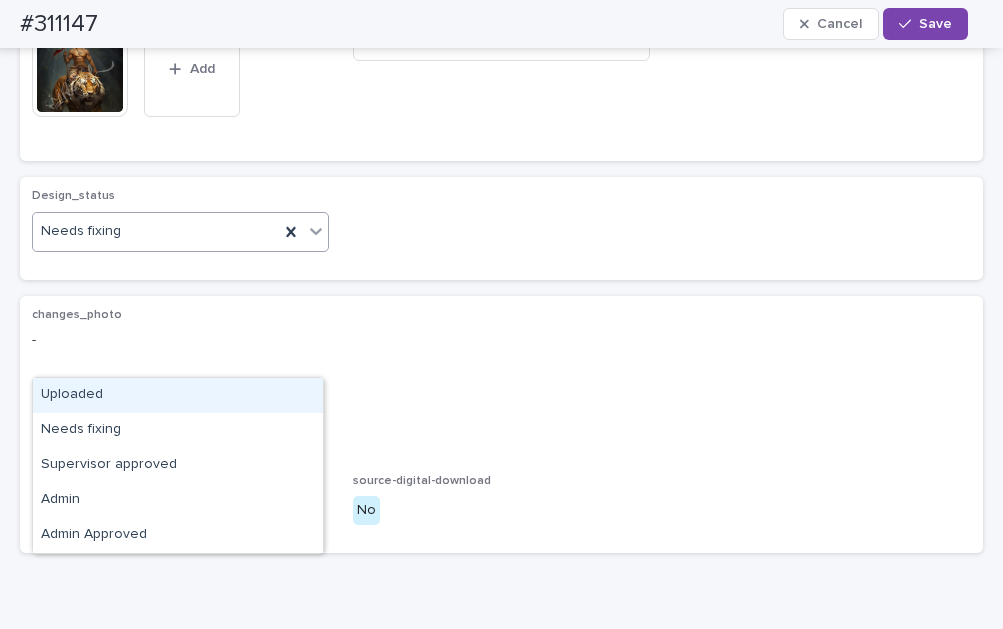 click on "Uploaded" at bounding box center [178, 395] 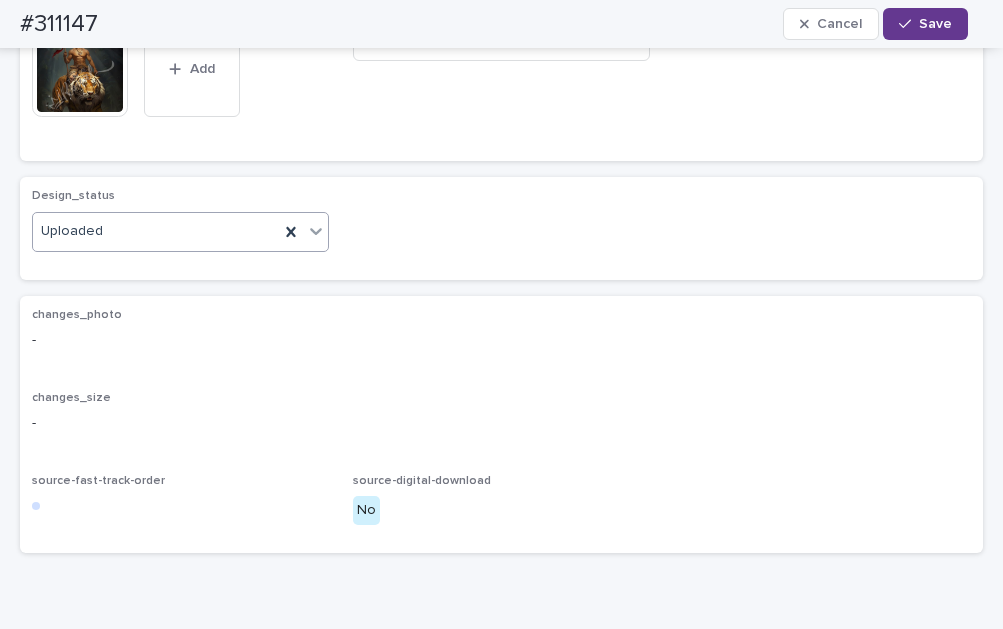 click on "Save" at bounding box center [925, 24] 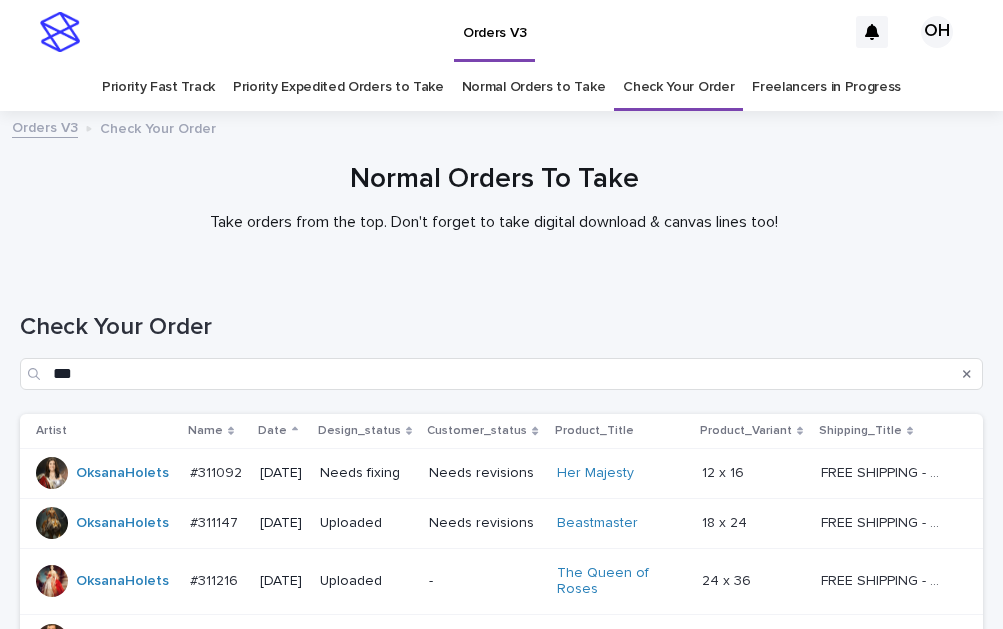 scroll, scrollTop: 200, scrollLeft: 0, axis: vertical 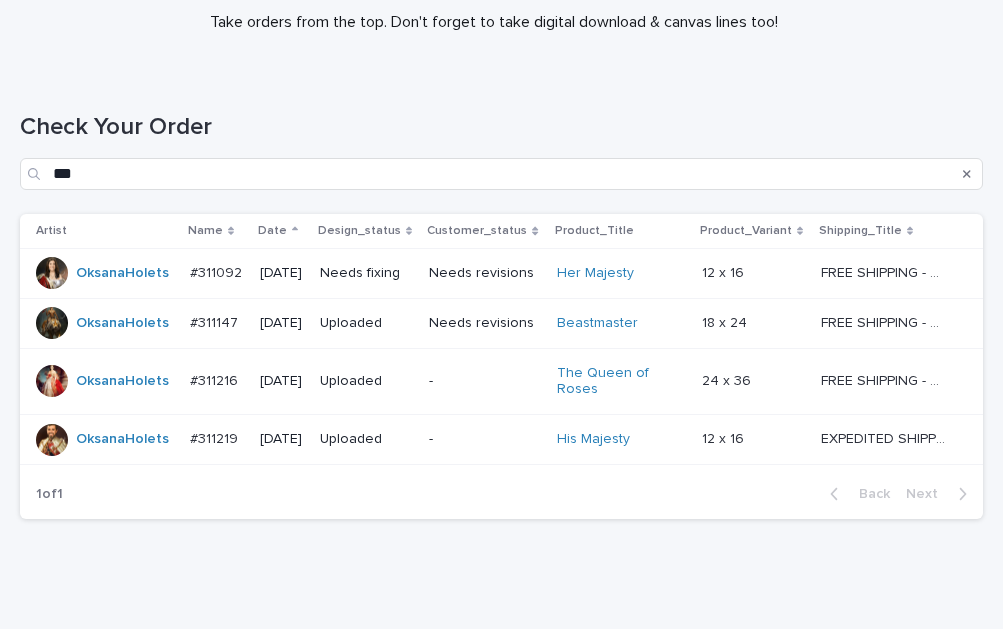 click on "#311092" at bounding box center [218, 271] 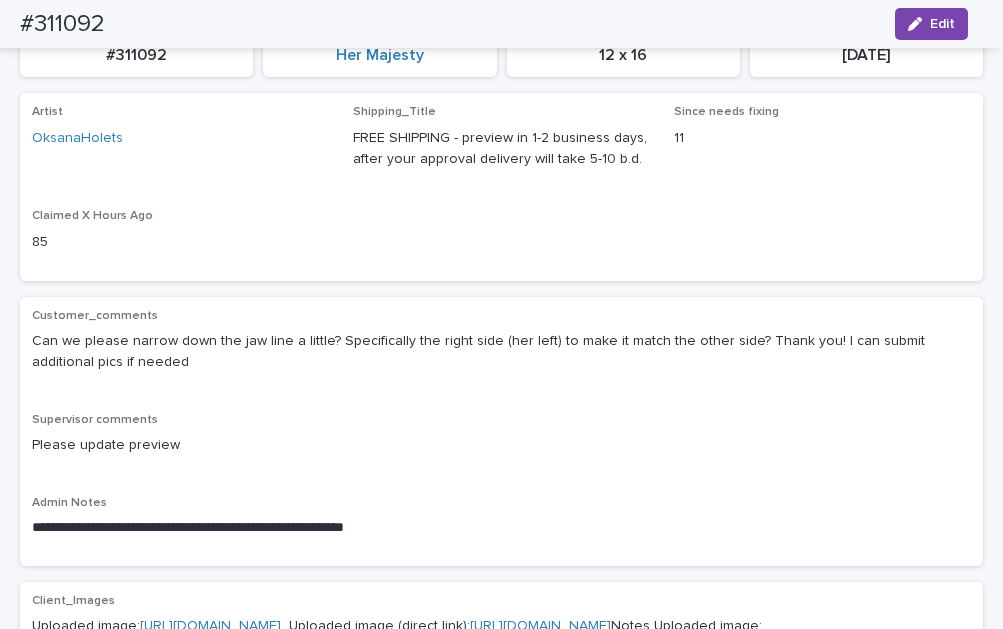 scroll, scrollTop: 100, scrollLeft: 0, axis: vertical 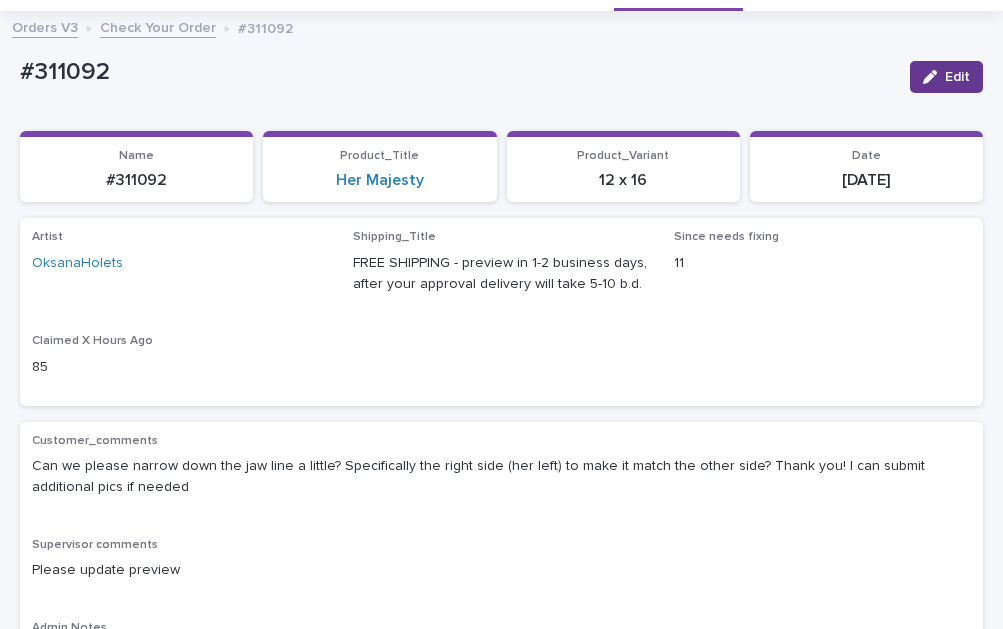 click on "Edit" at bounding box center [946, 77] 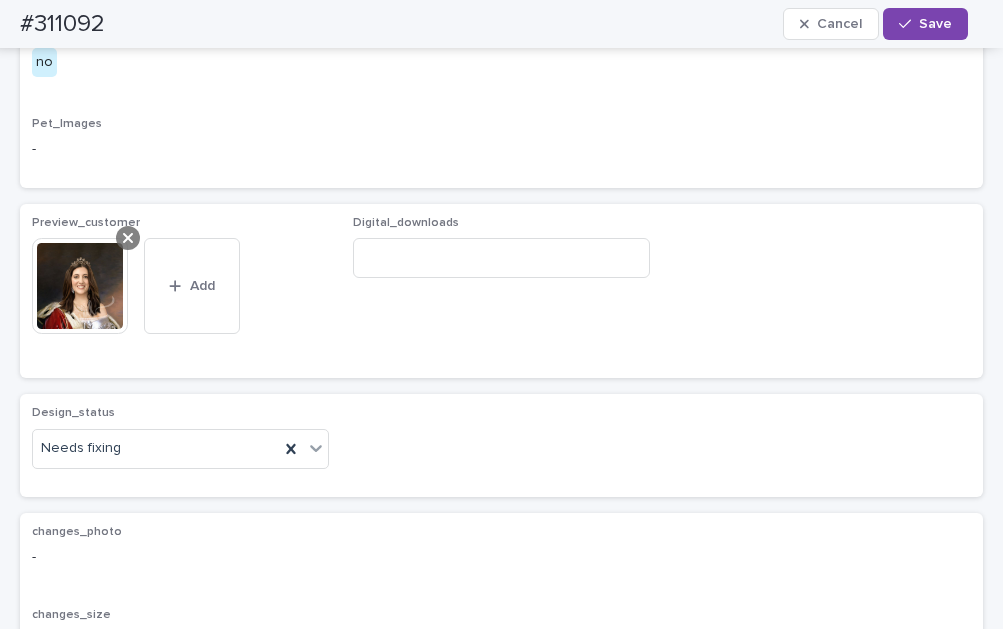 click 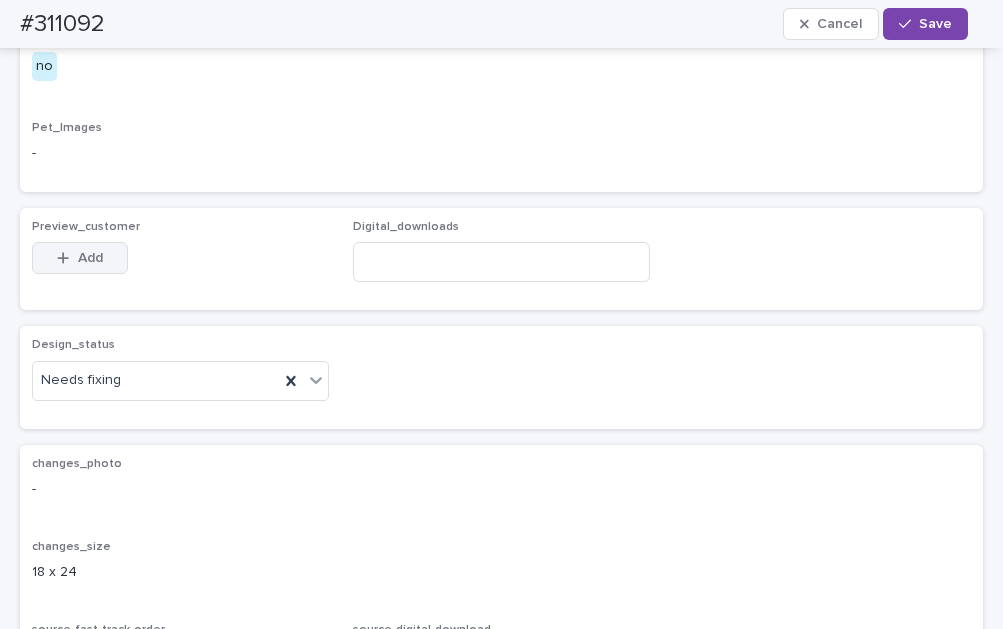 scroll, scrollTop: 964, scrollLeft: 0, axis: vertical 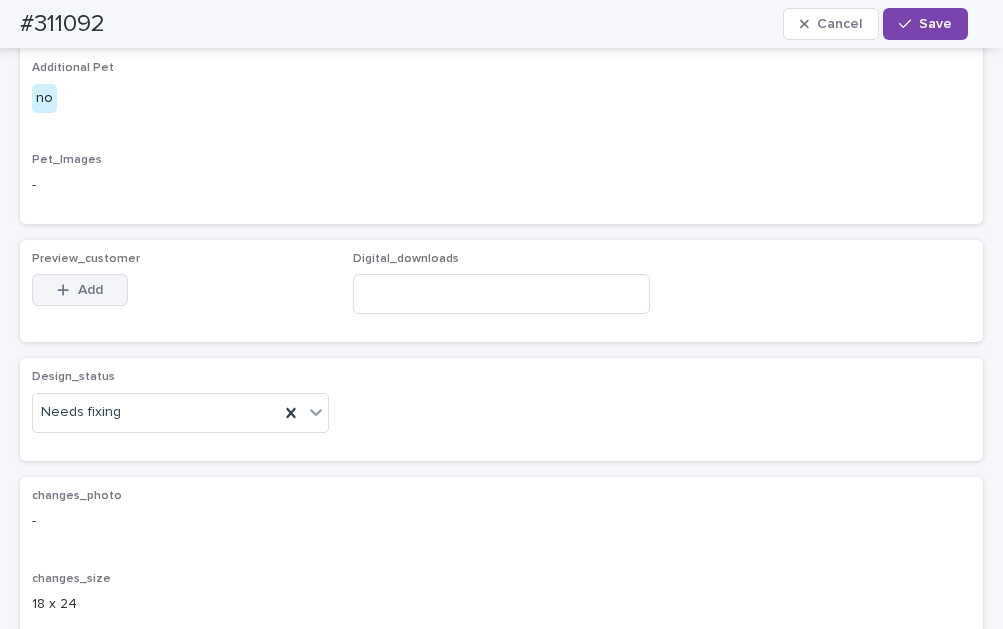click on "Add" at bounding box center [90, 290] 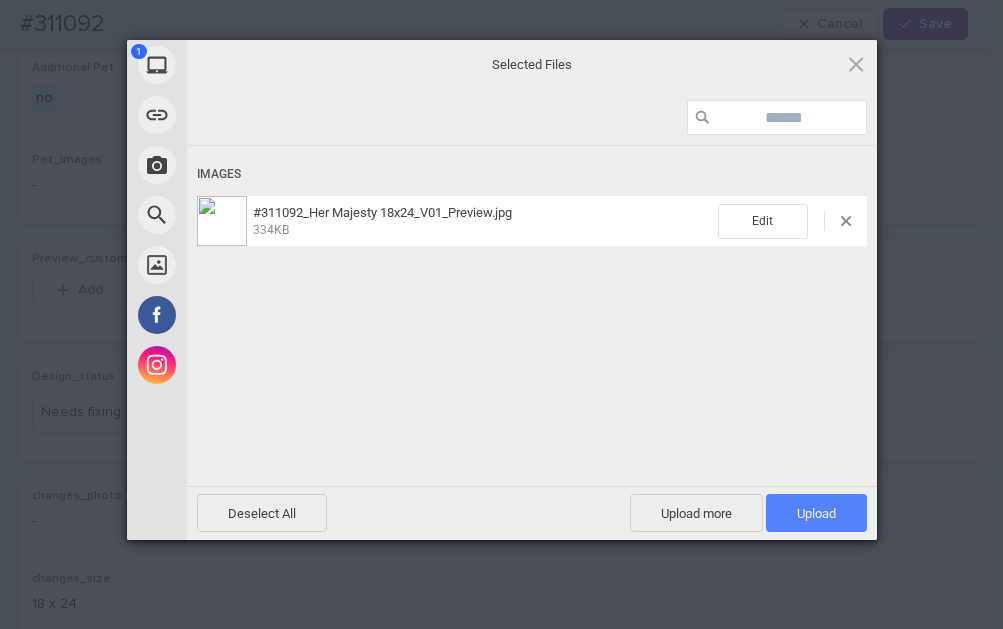 click on "Upload
1" at bounding box center [816, 513] 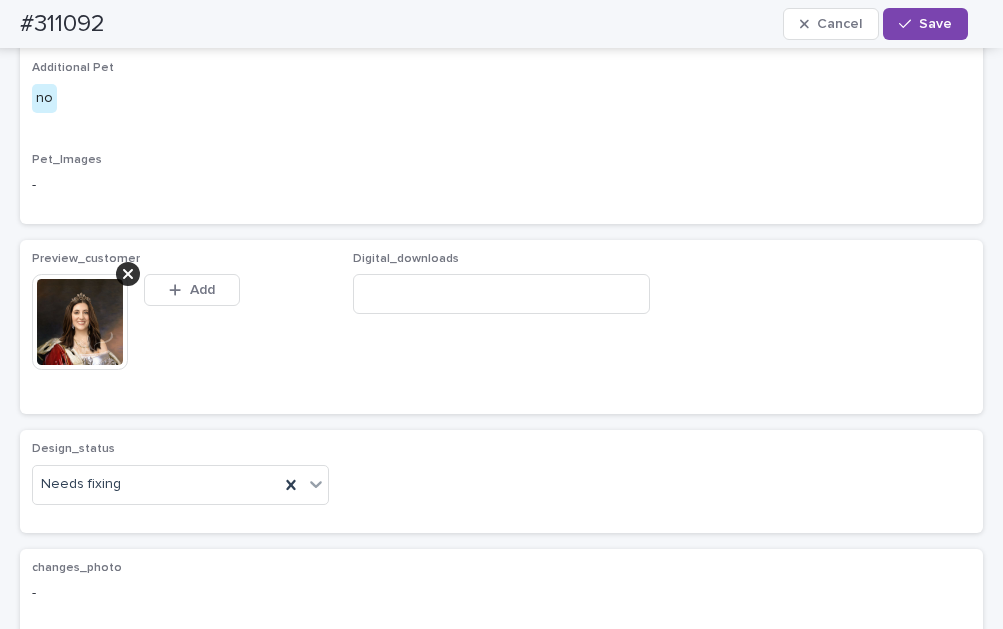 scroll, scrollTop: 1000, scrollLeft: 0, axis: vertical 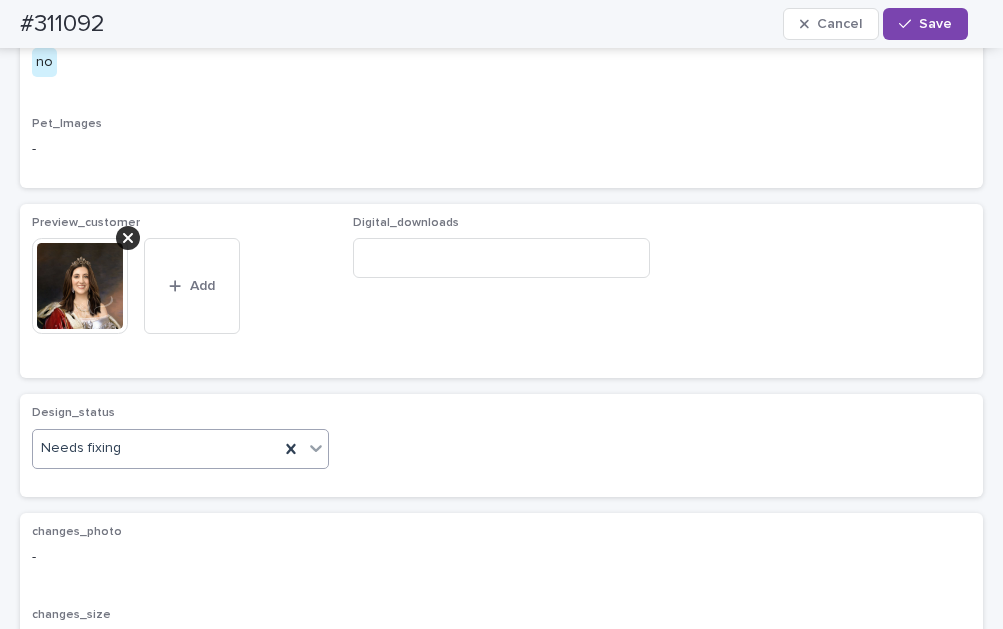 click on "Needs fixing" at bounding box center [180, 449] 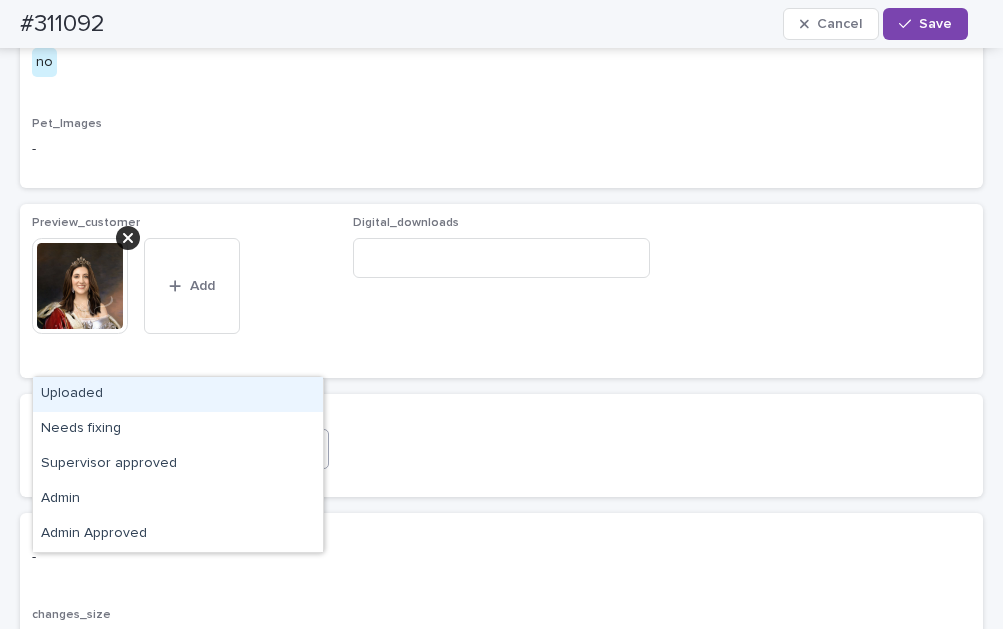 click on "Uploaded" at bounding box center [178, 394] 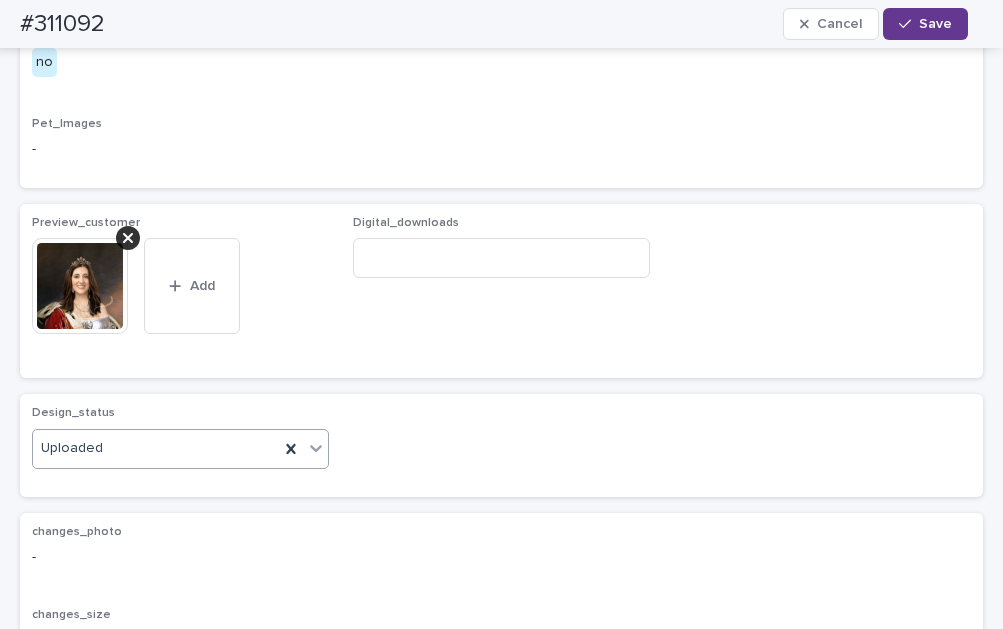 click on "Save" at bounding box center (925, 24) 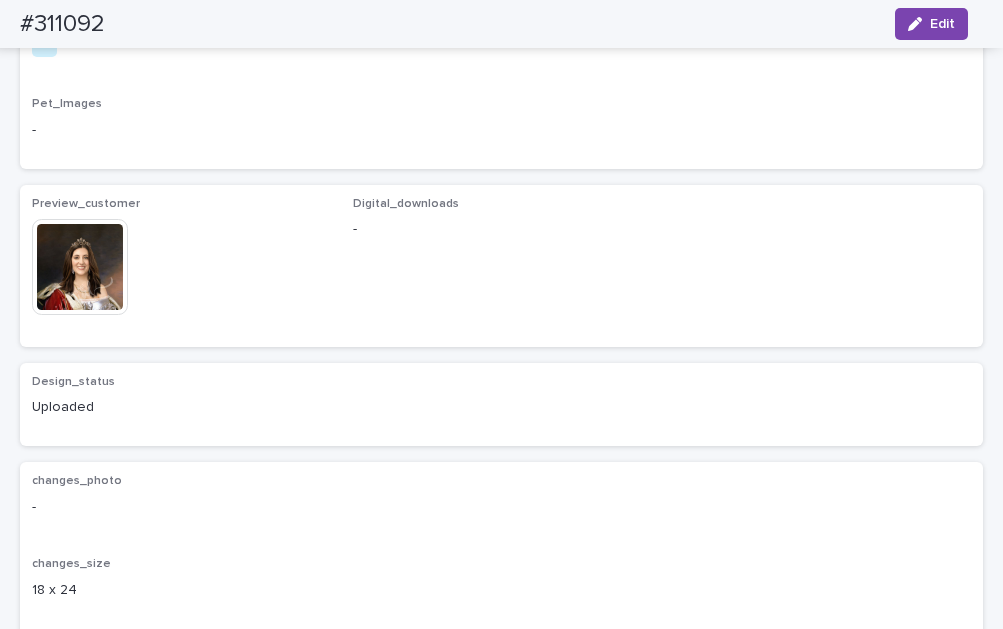 scroll, scrollTop: 975, scrollLeft: 0, axis: vertical 